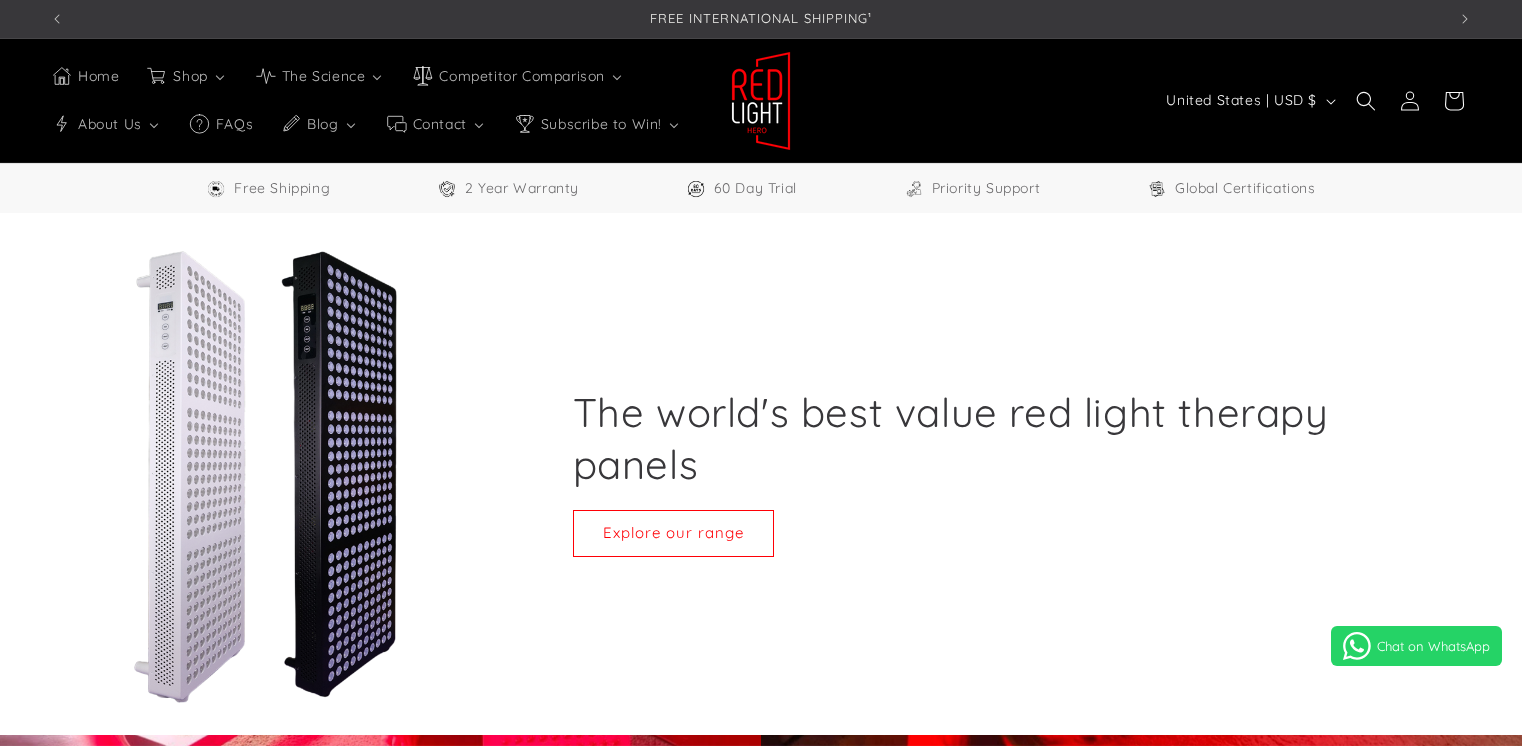 scroll, scrollTop: 1329, scrollLeft: 0, axis: vertical 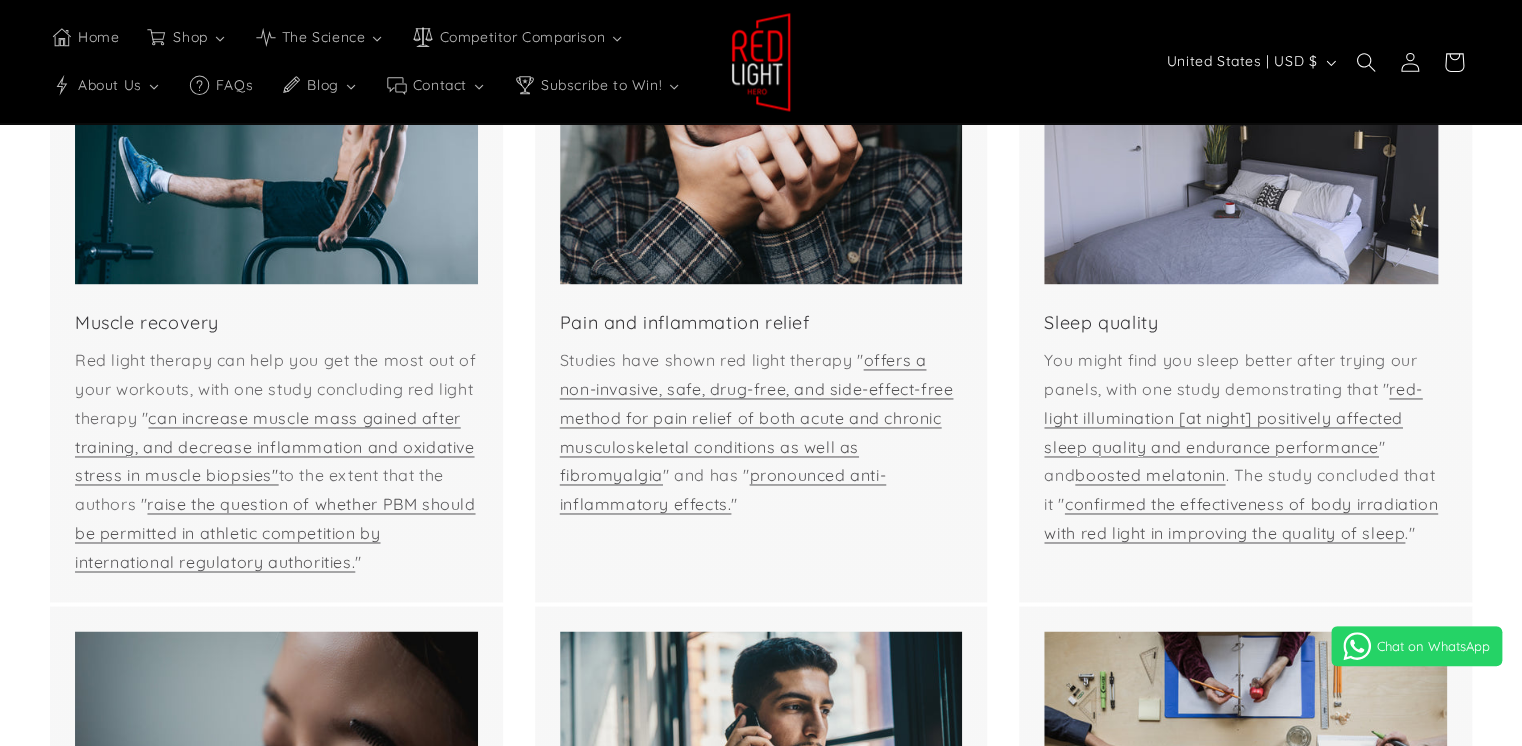 select on "*****" 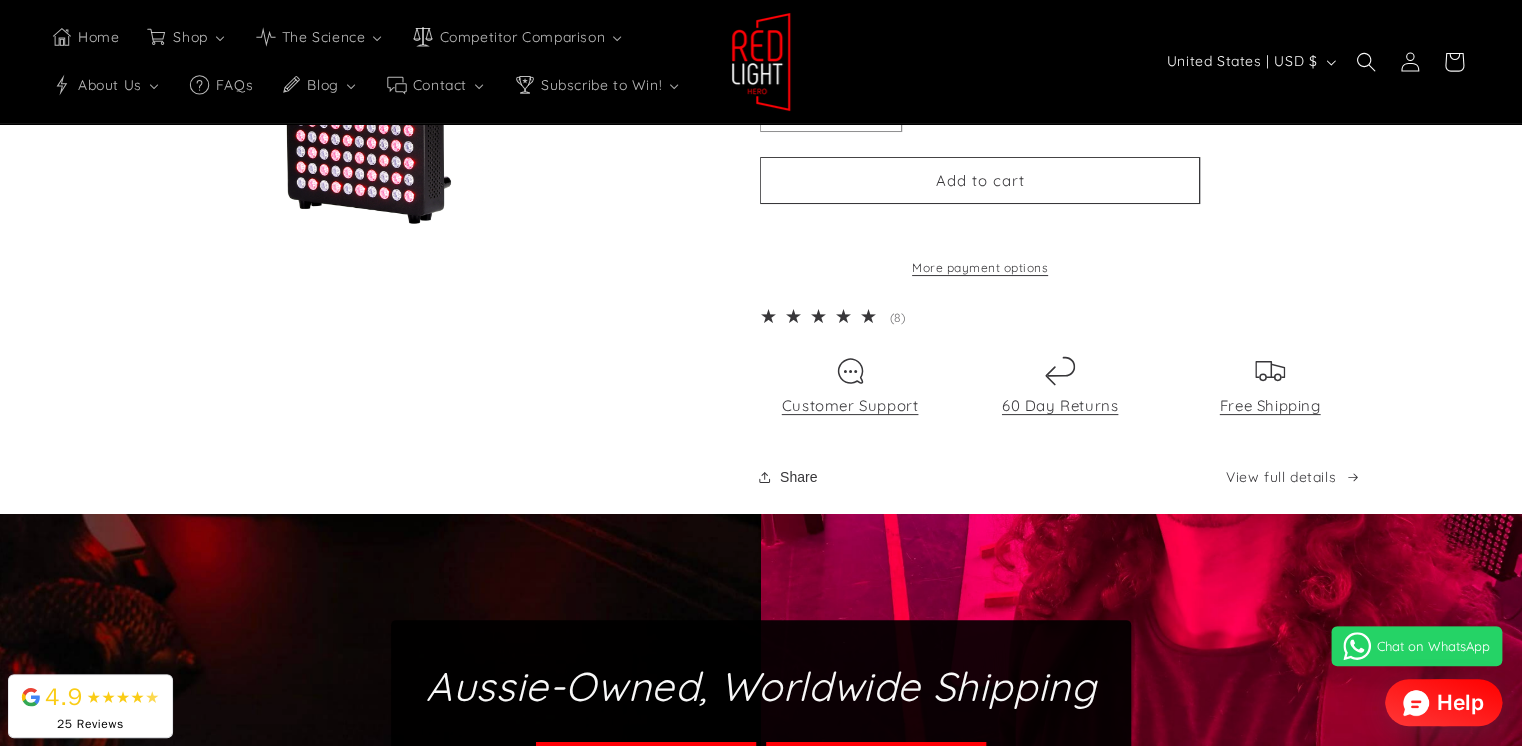 scroll, scrollTop: 3800, scrollLeft: 0, axis: vertical 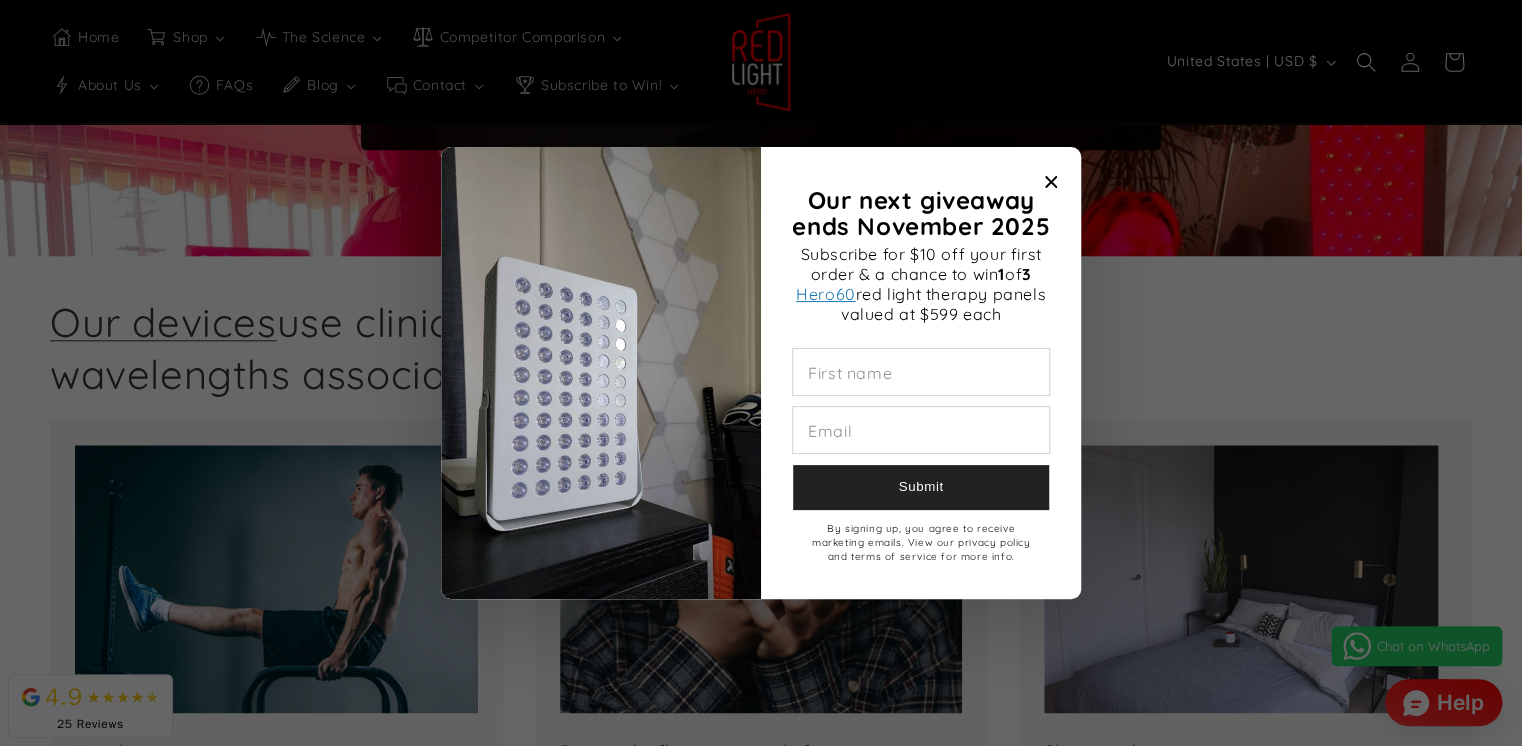 click 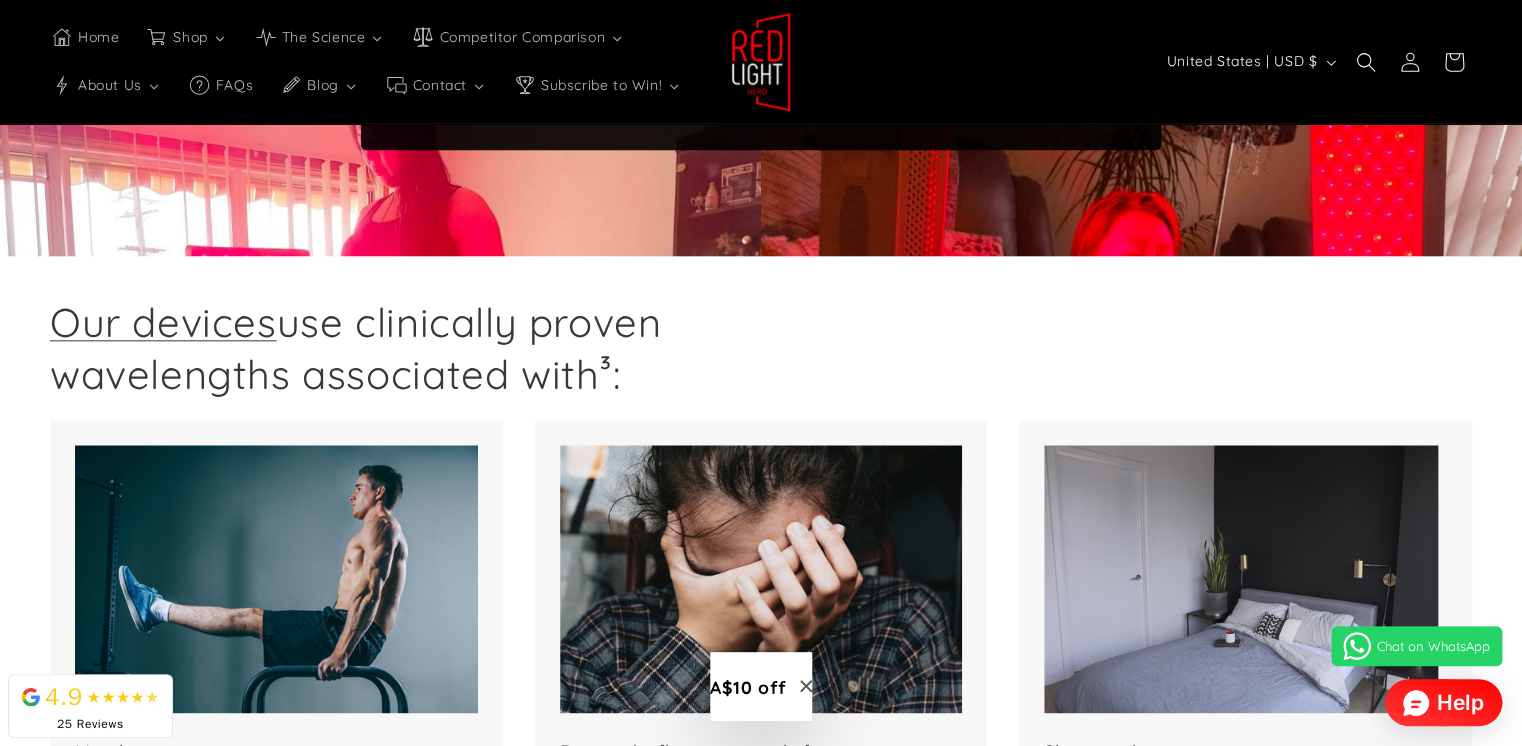 scroll, scrollTop: 0, scrollLeft: 2791, axis: horizontal 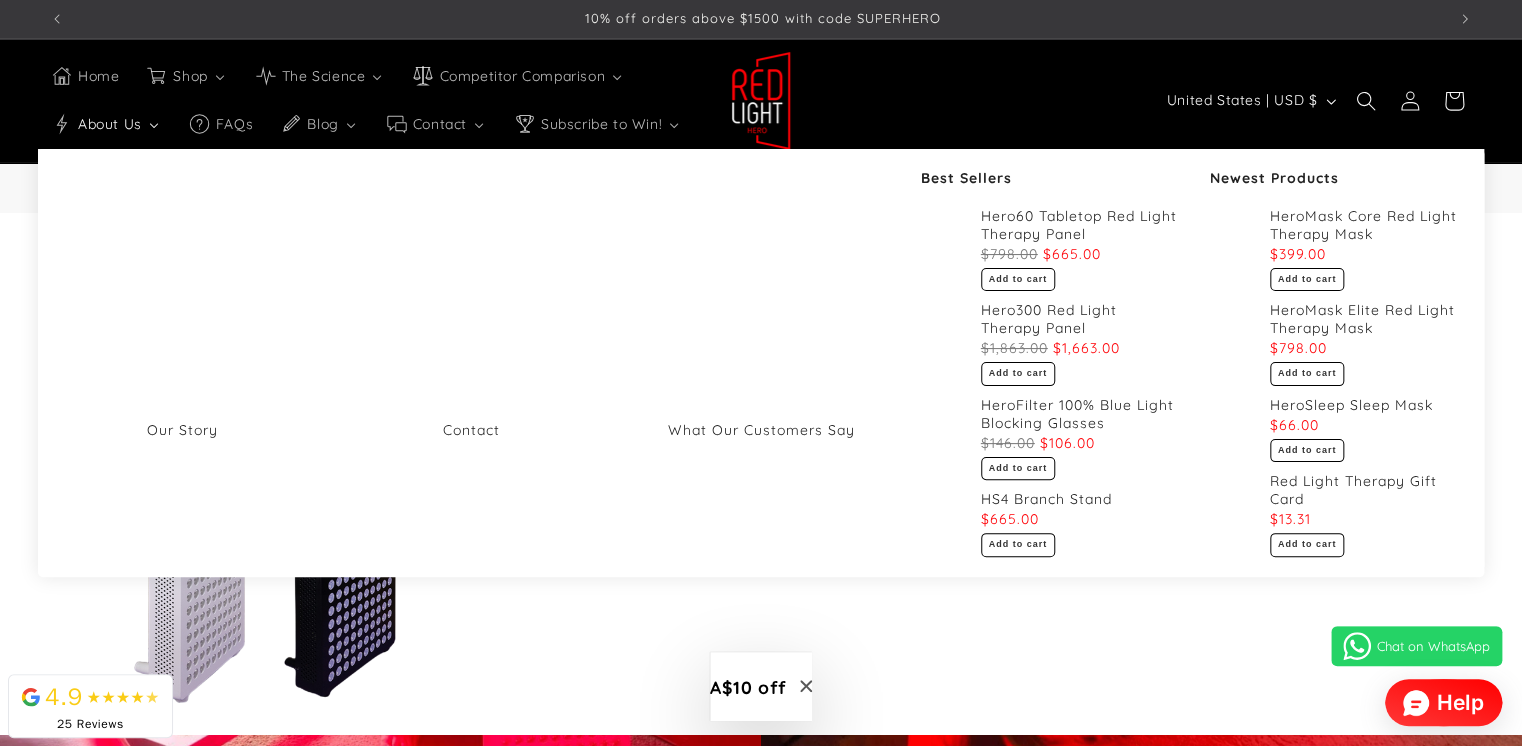 click on "About Us" at bounding box center [109, 124] 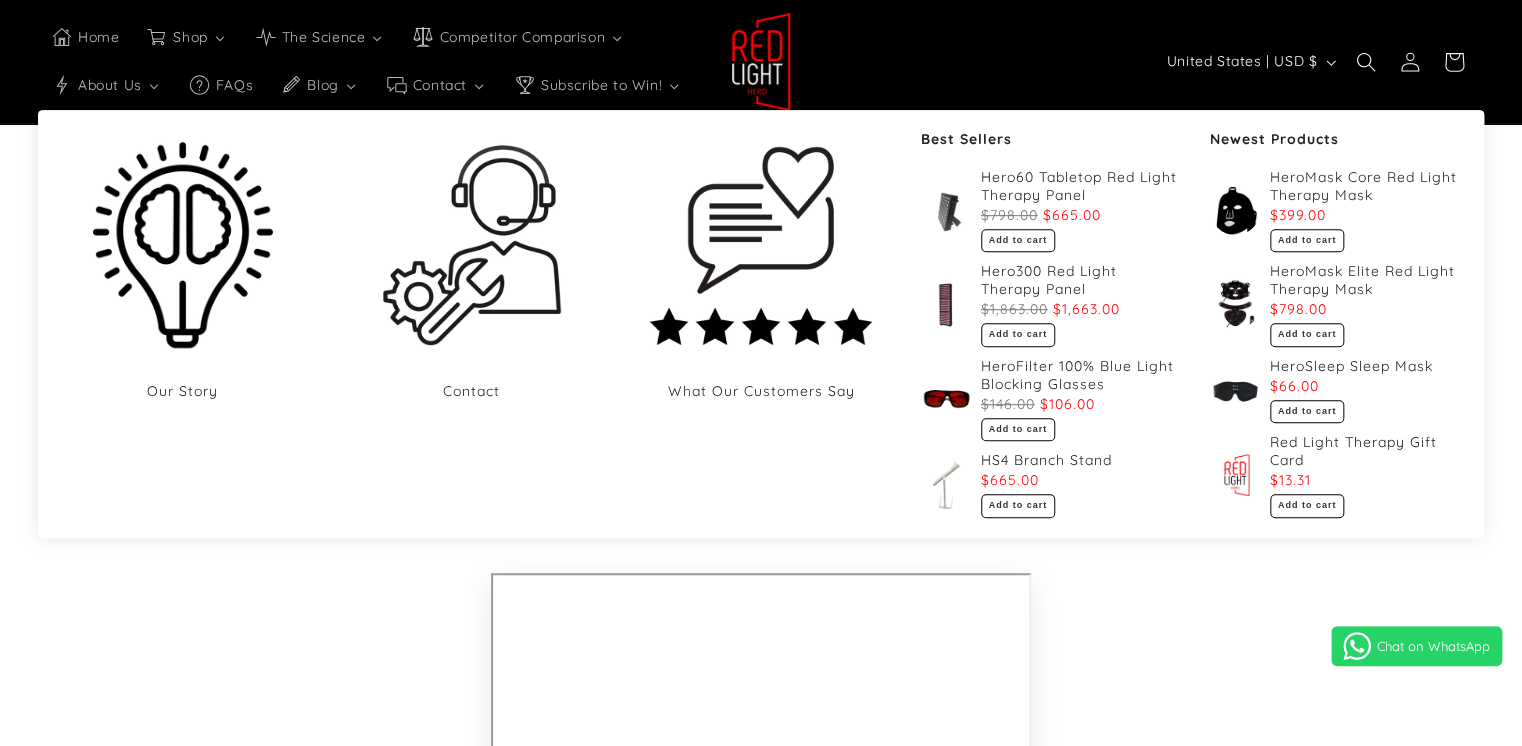 scroll, scrollTop: 700, scrollLeft: 0, axis: vertical 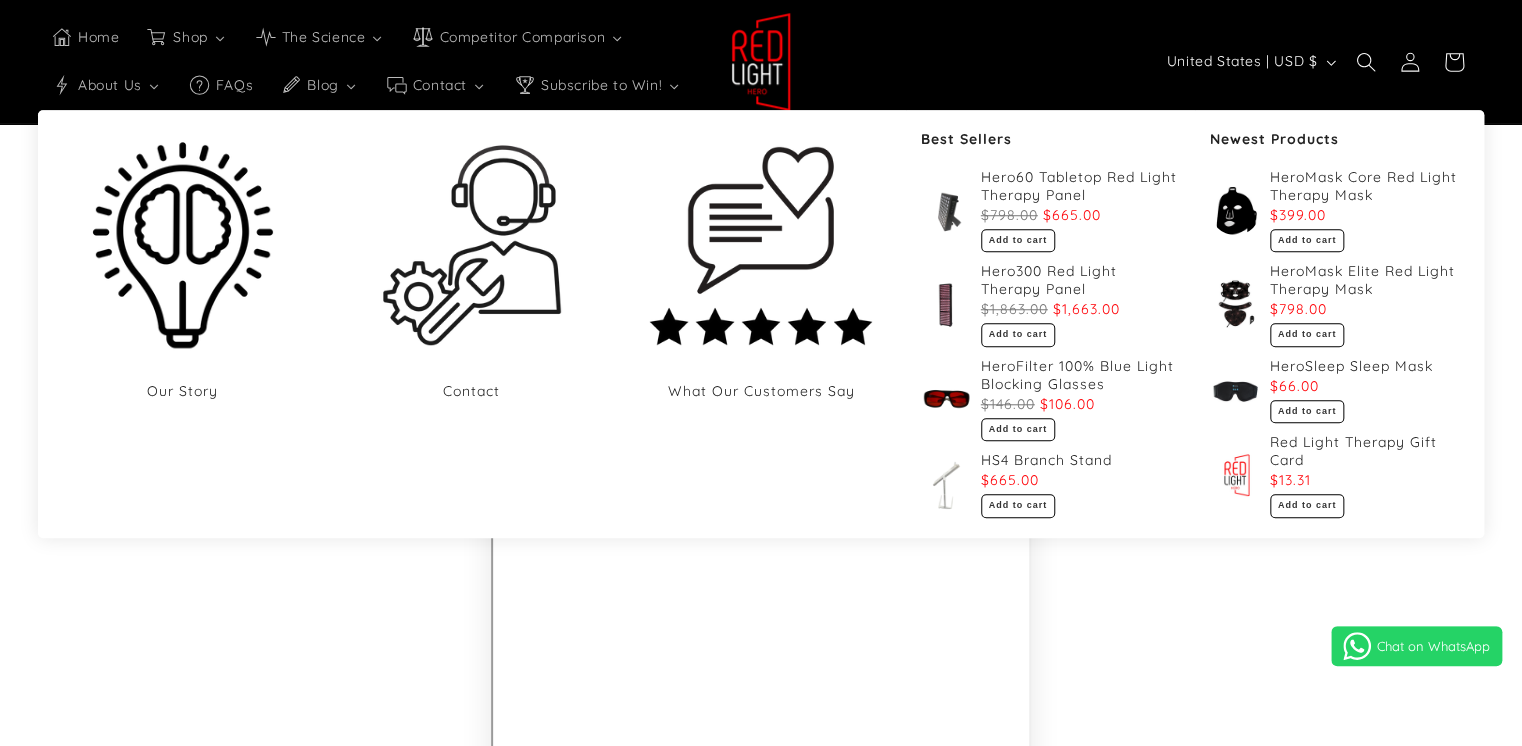 select on "*****" 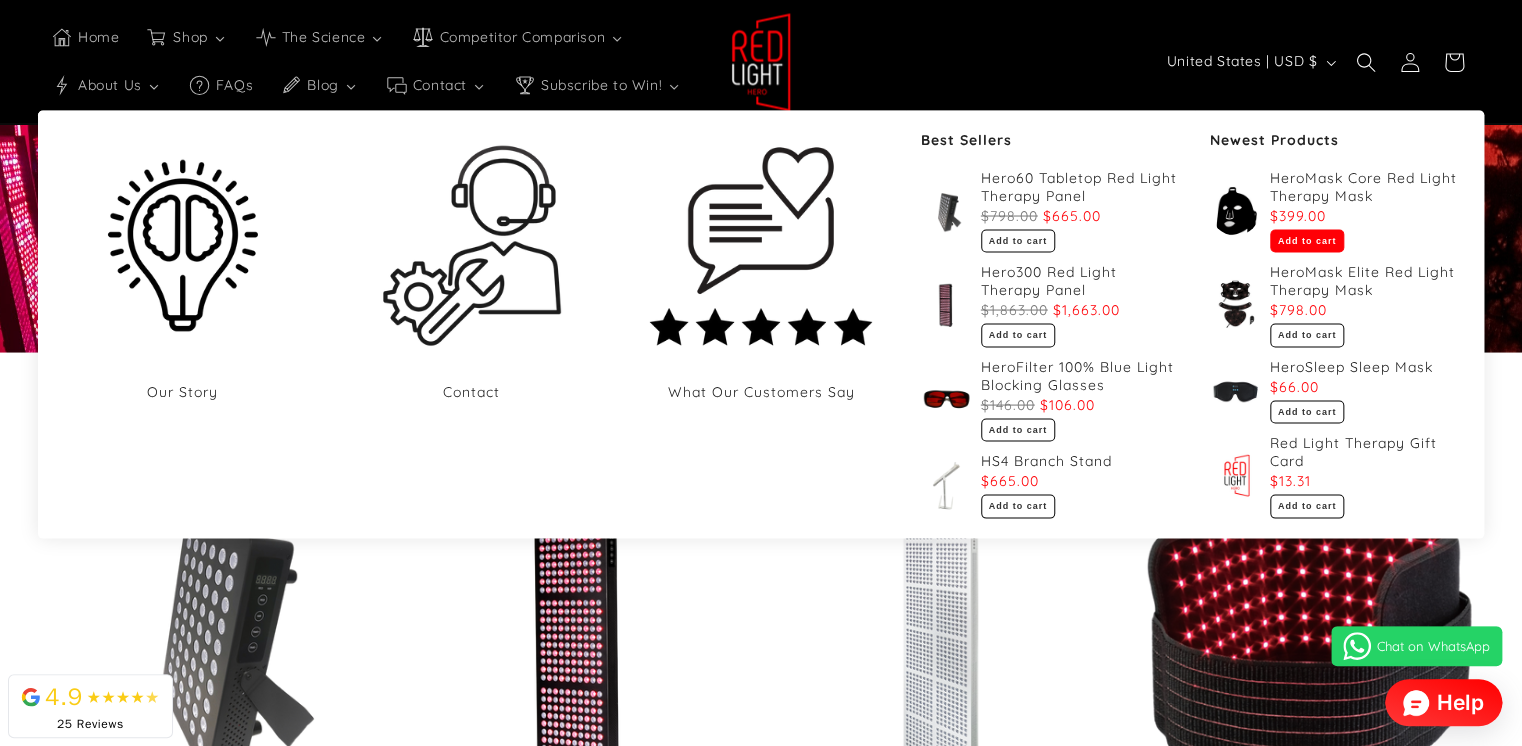 scroll, scrollTop: 1505, scrollLeft: 0, axis: vertical 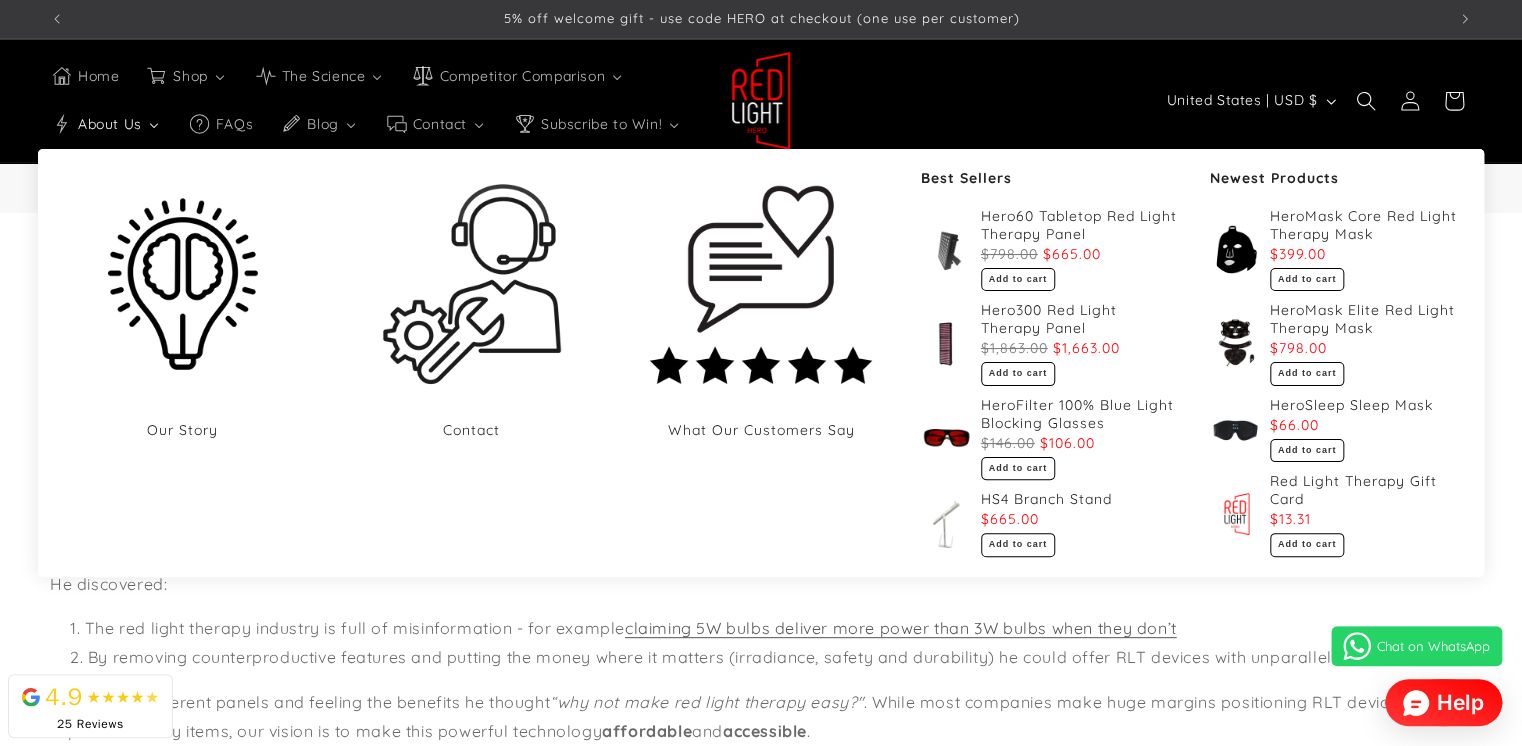 click on "About Us" at bounding box center (109, 124) 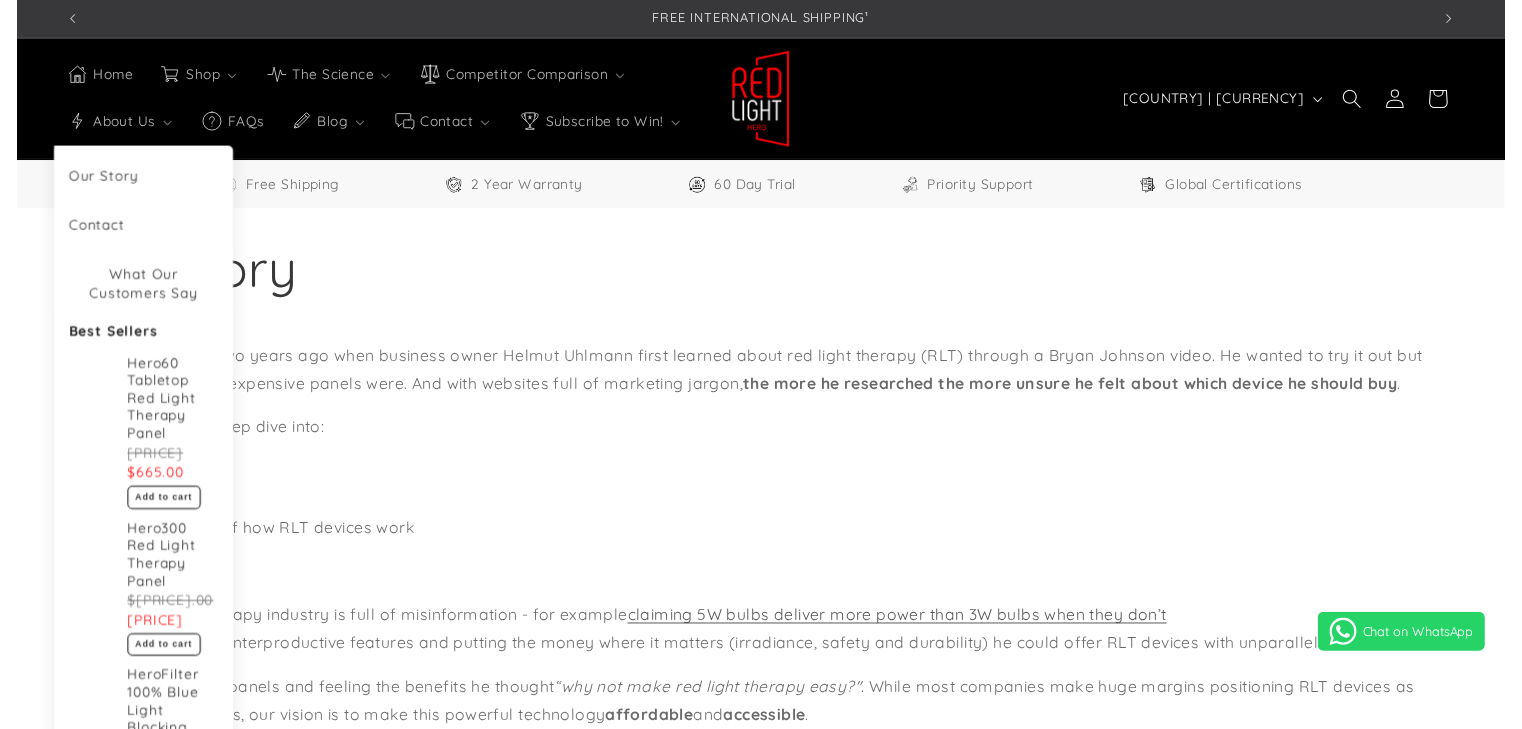 scroll, scrollTop: 0, scrollLeft: 0, axis: both 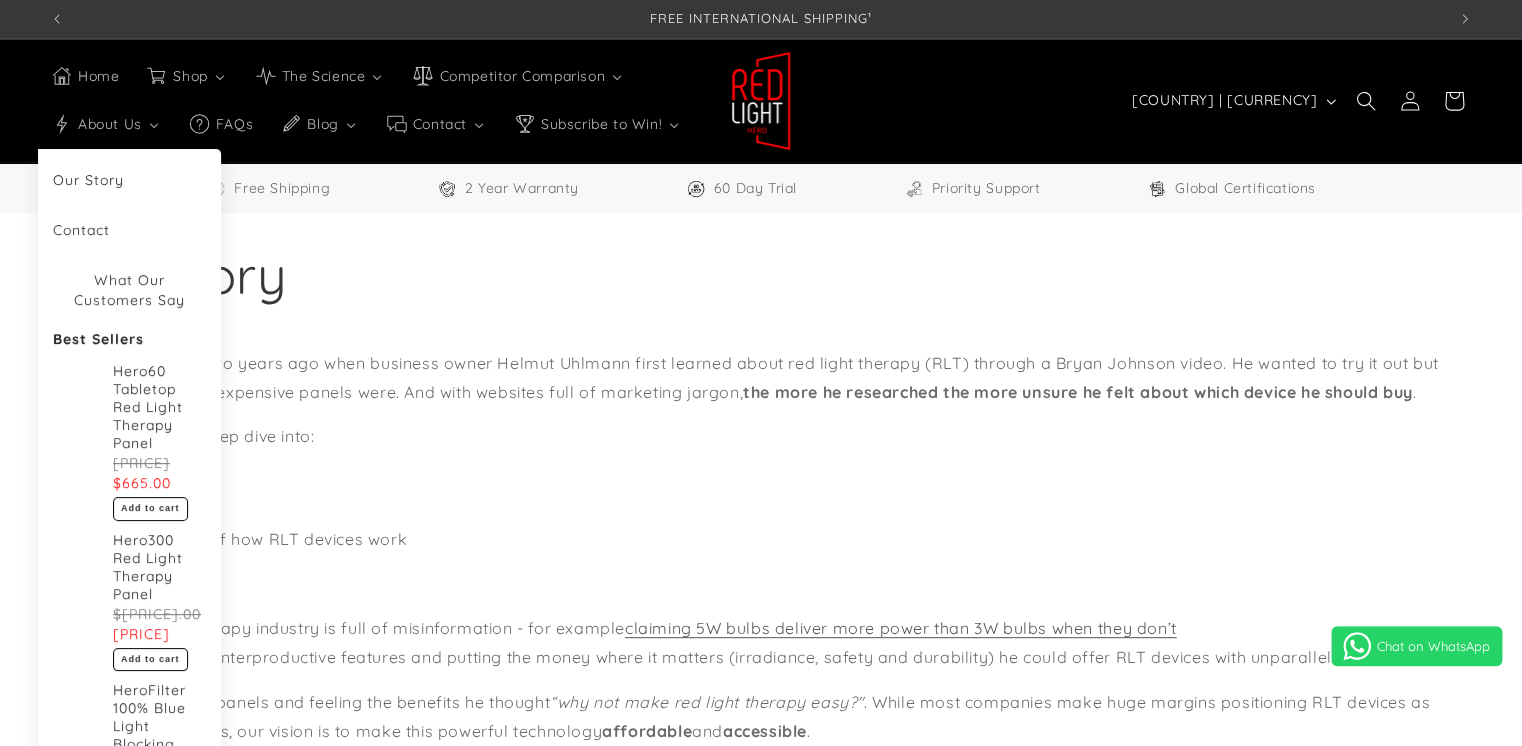 select on "*****" 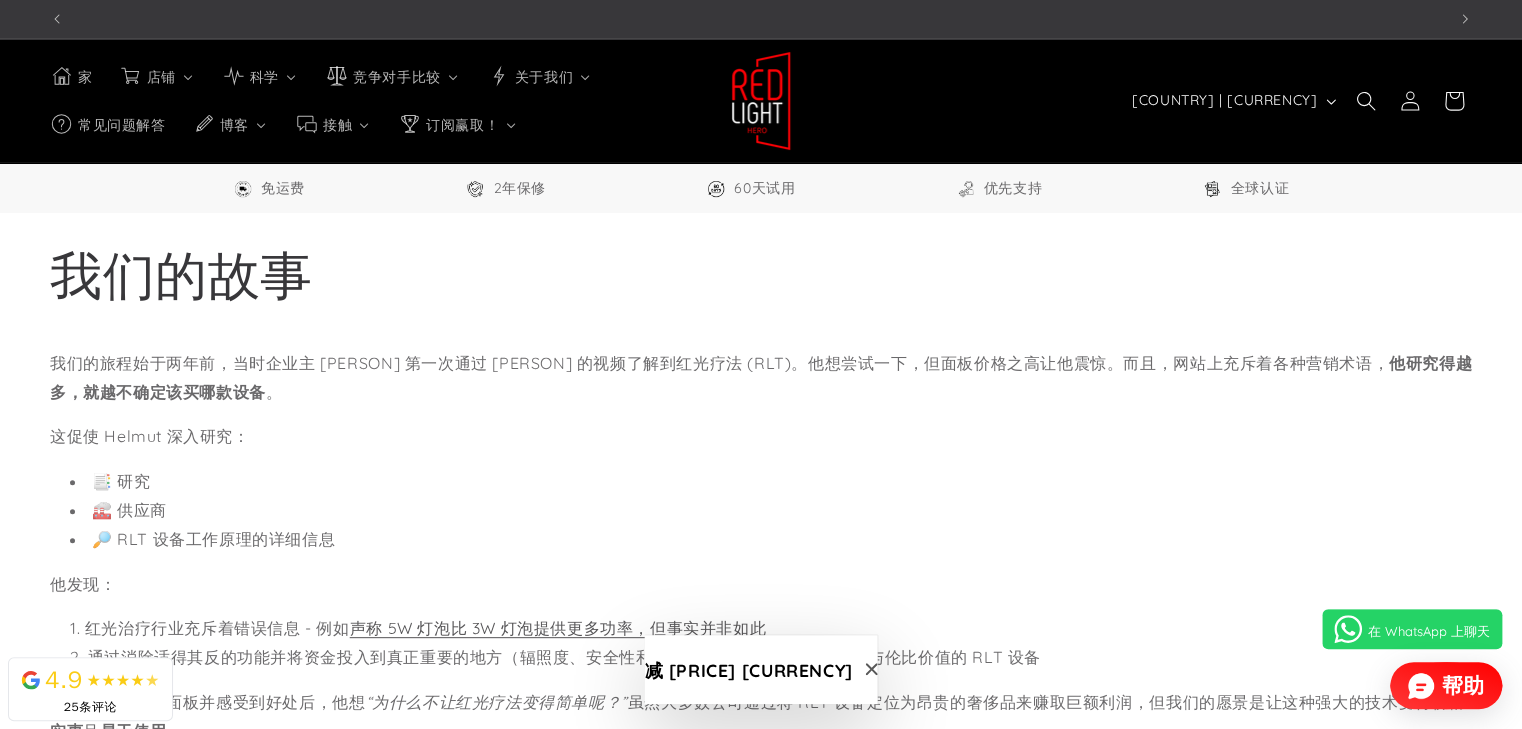 scroll, scrollTop: 0, scrollLeft: 2791, axis: horizontal 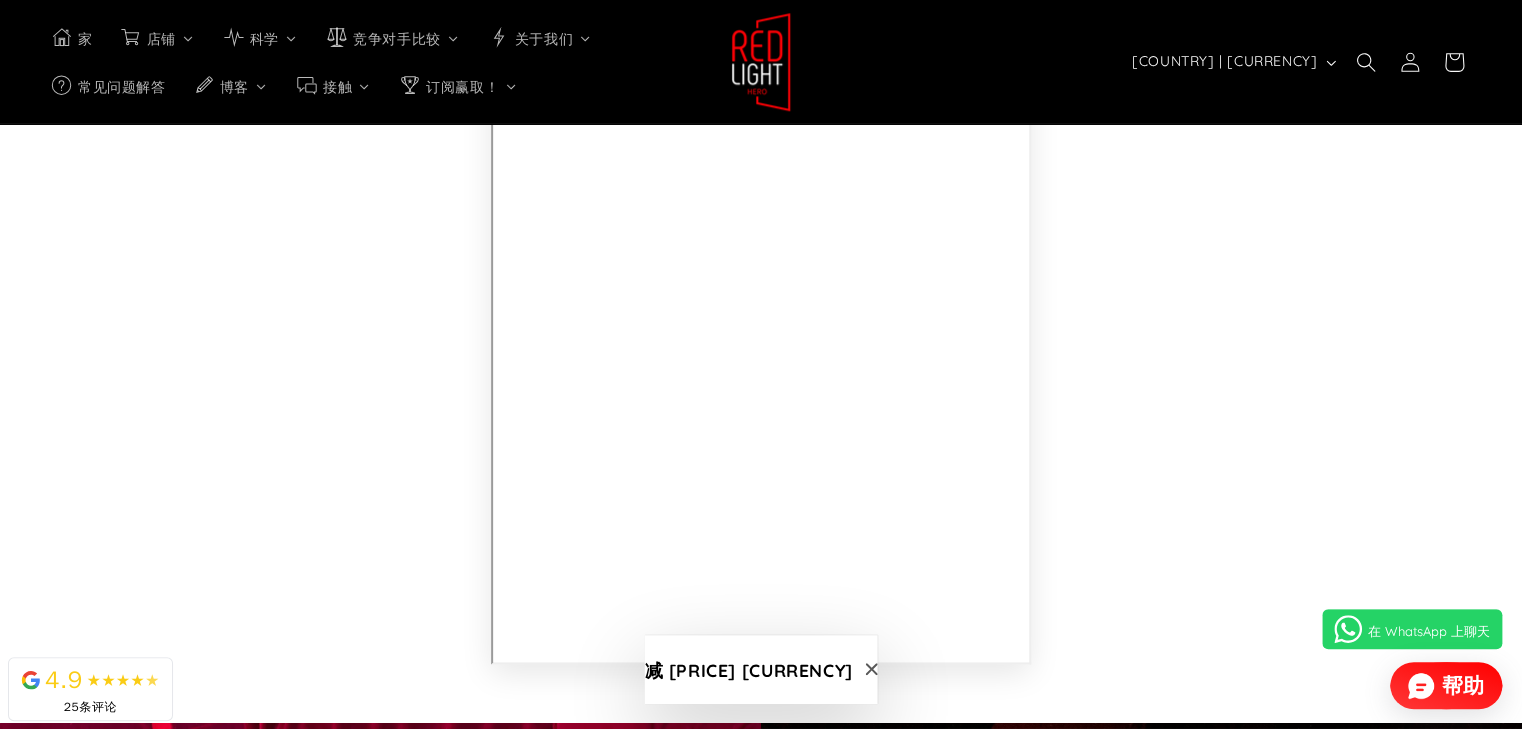 click on "减 10 澳元" at bounding box center (761, 669) 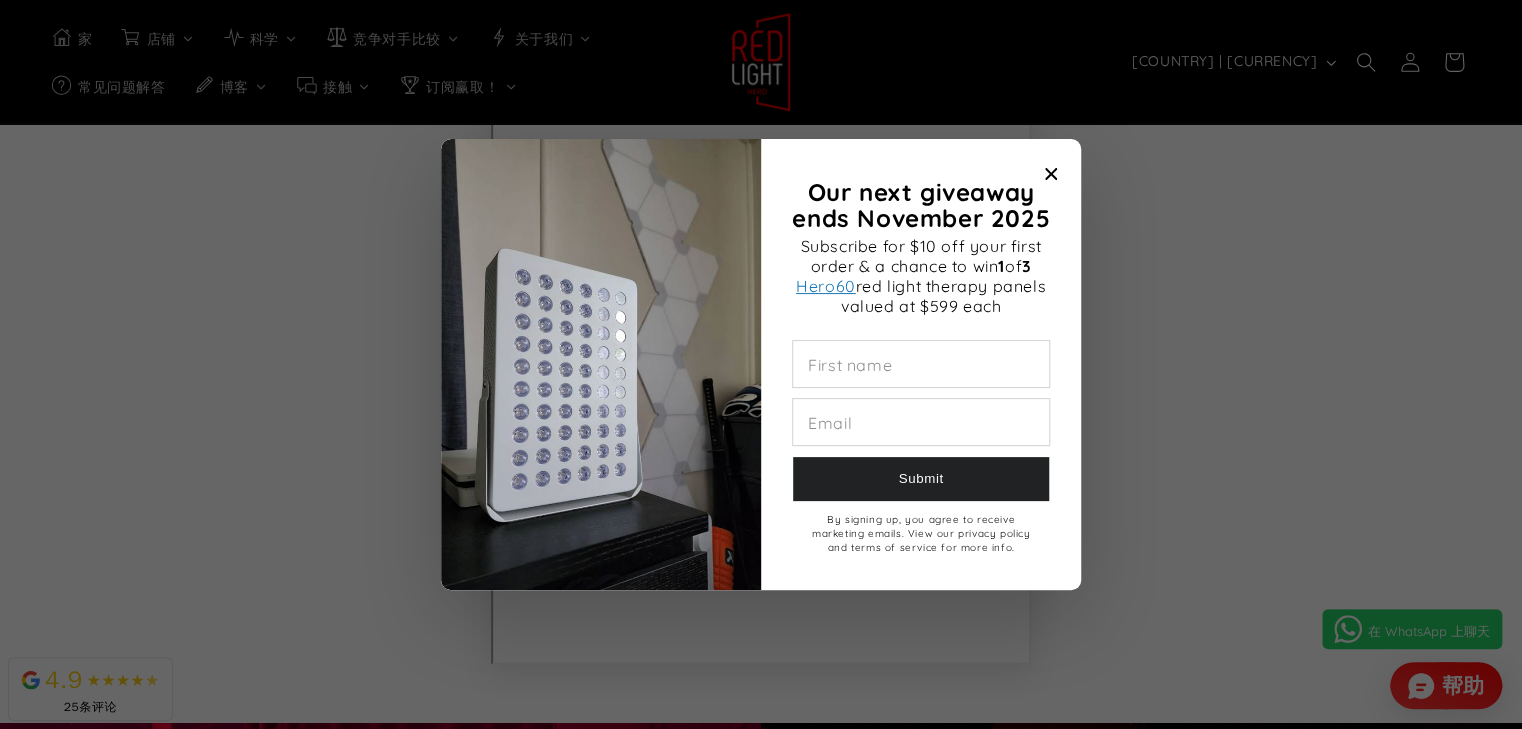 scroll, scrollTop: 1300, scrollLeft: 0, axis: vertical 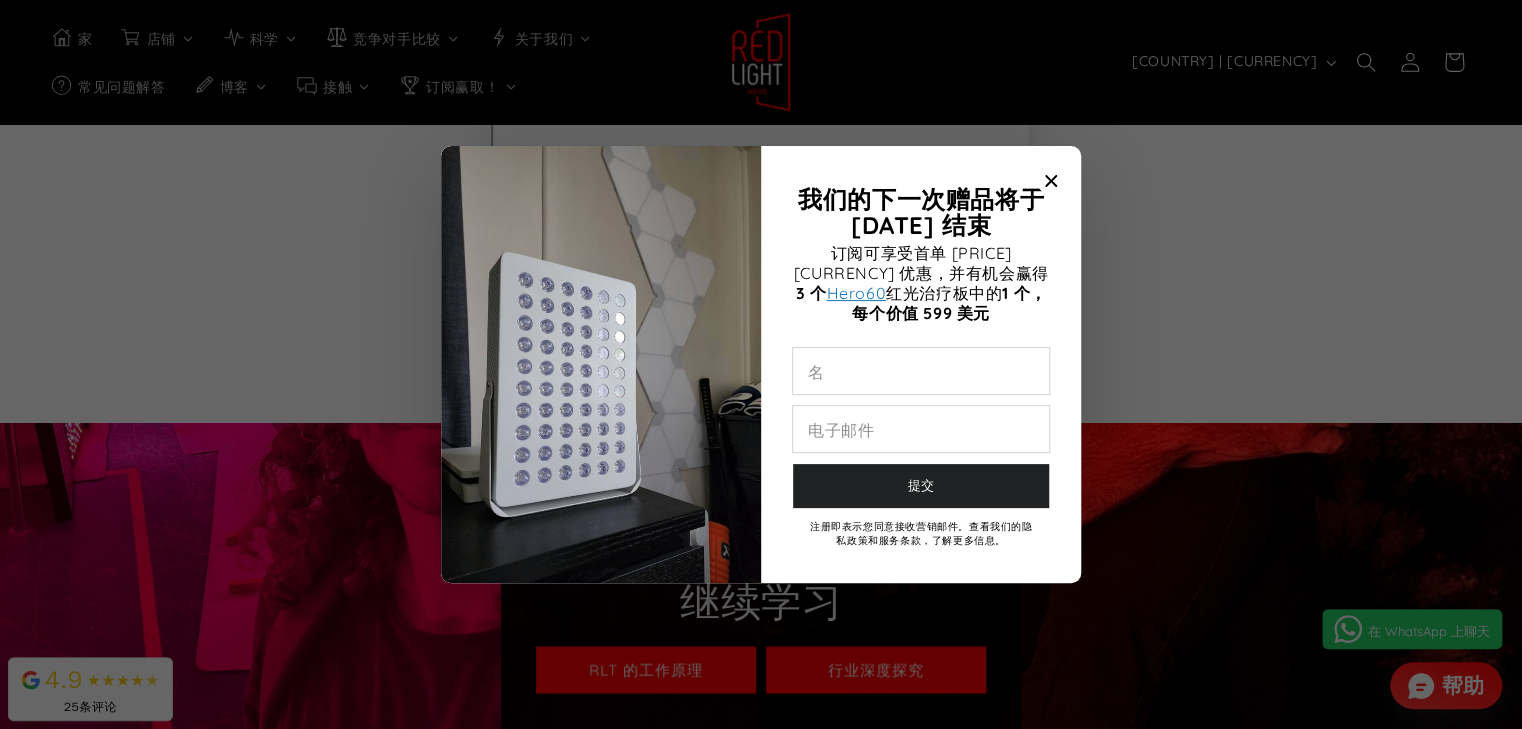 click 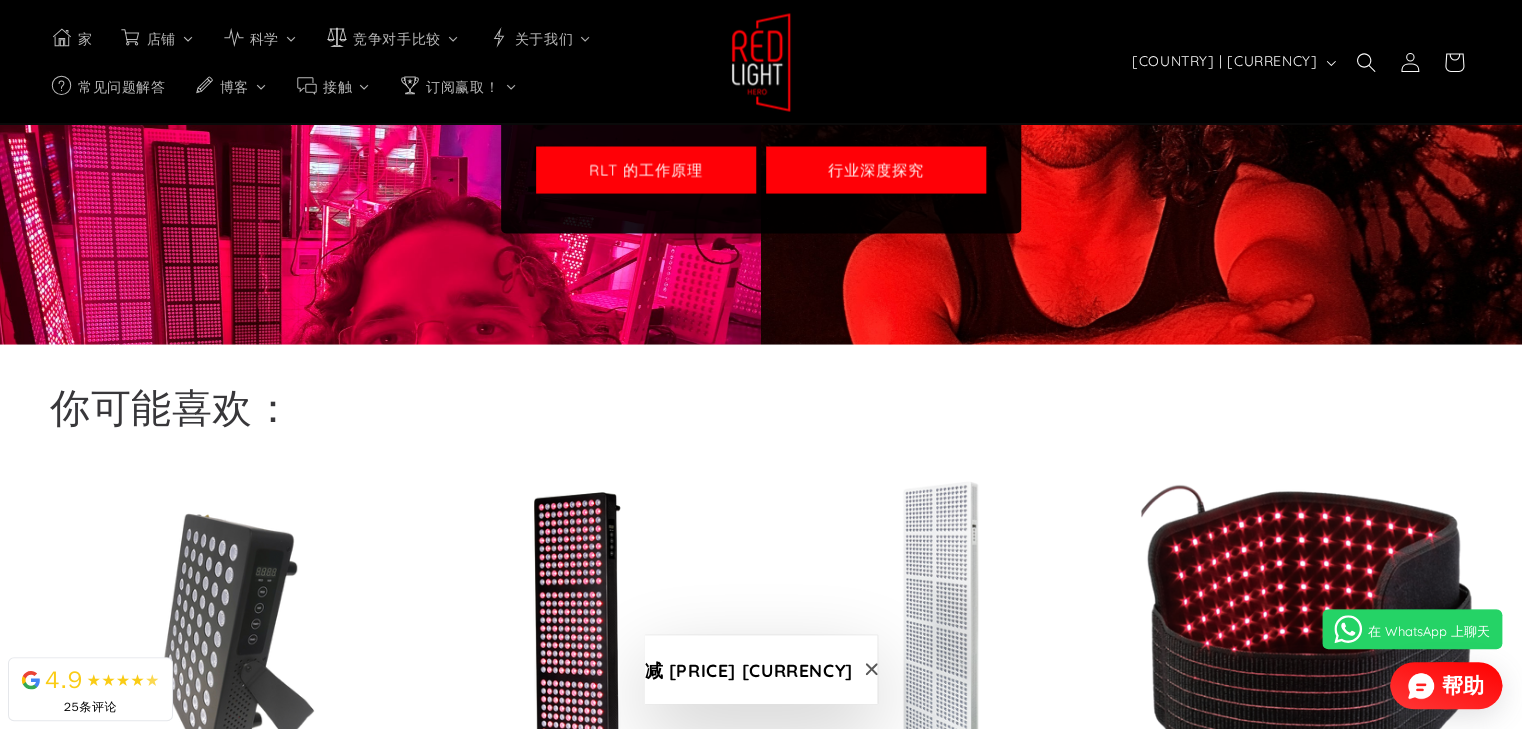scroll, scrollTop: 1500, scrollLeft: 0, axis: vertical 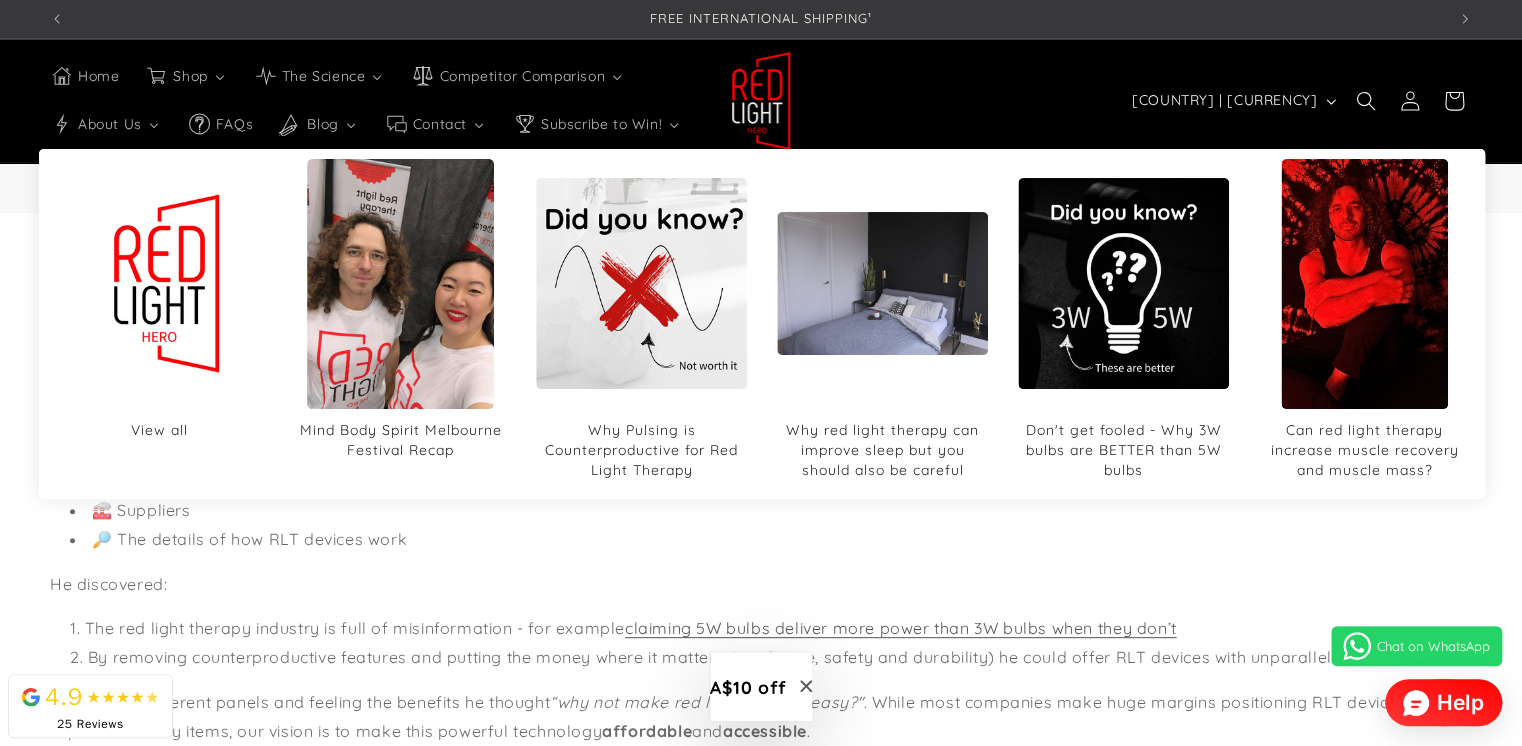 click at bounding box center (400, 284) 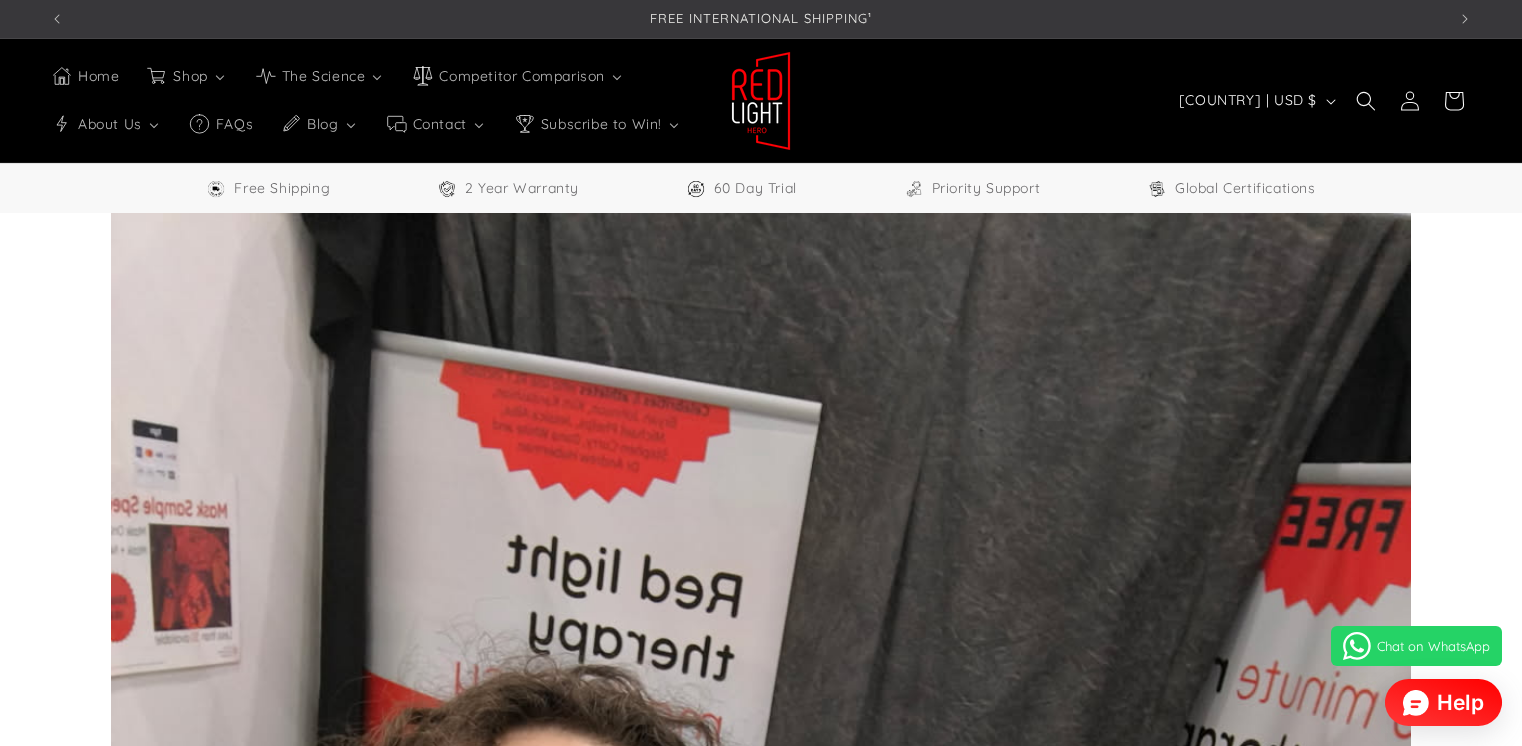 select on "*****" 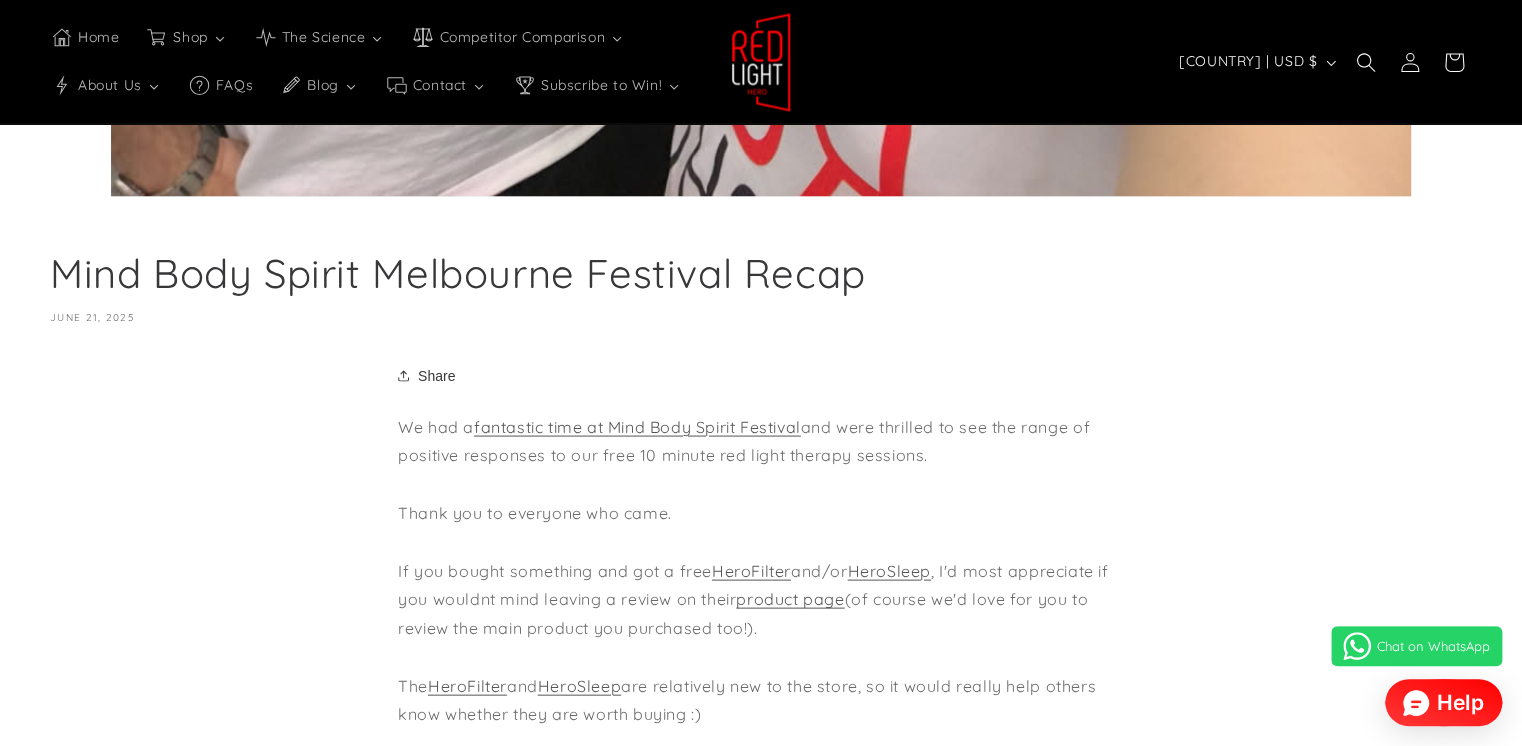 scroll, scrollTop: 1900, scrollLeft: 0, axis: vertical 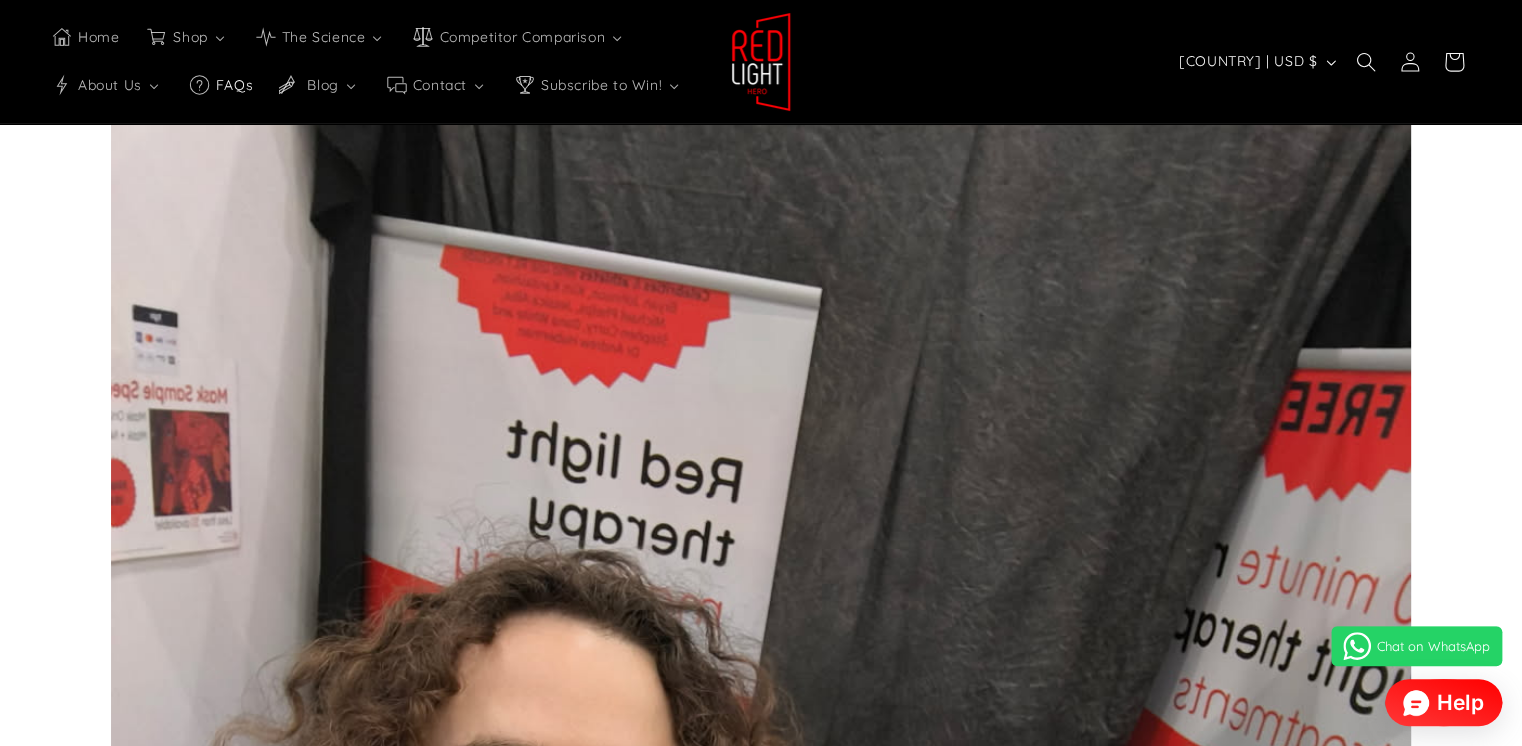 click on "FAQs" at bounding box center (233, 85) 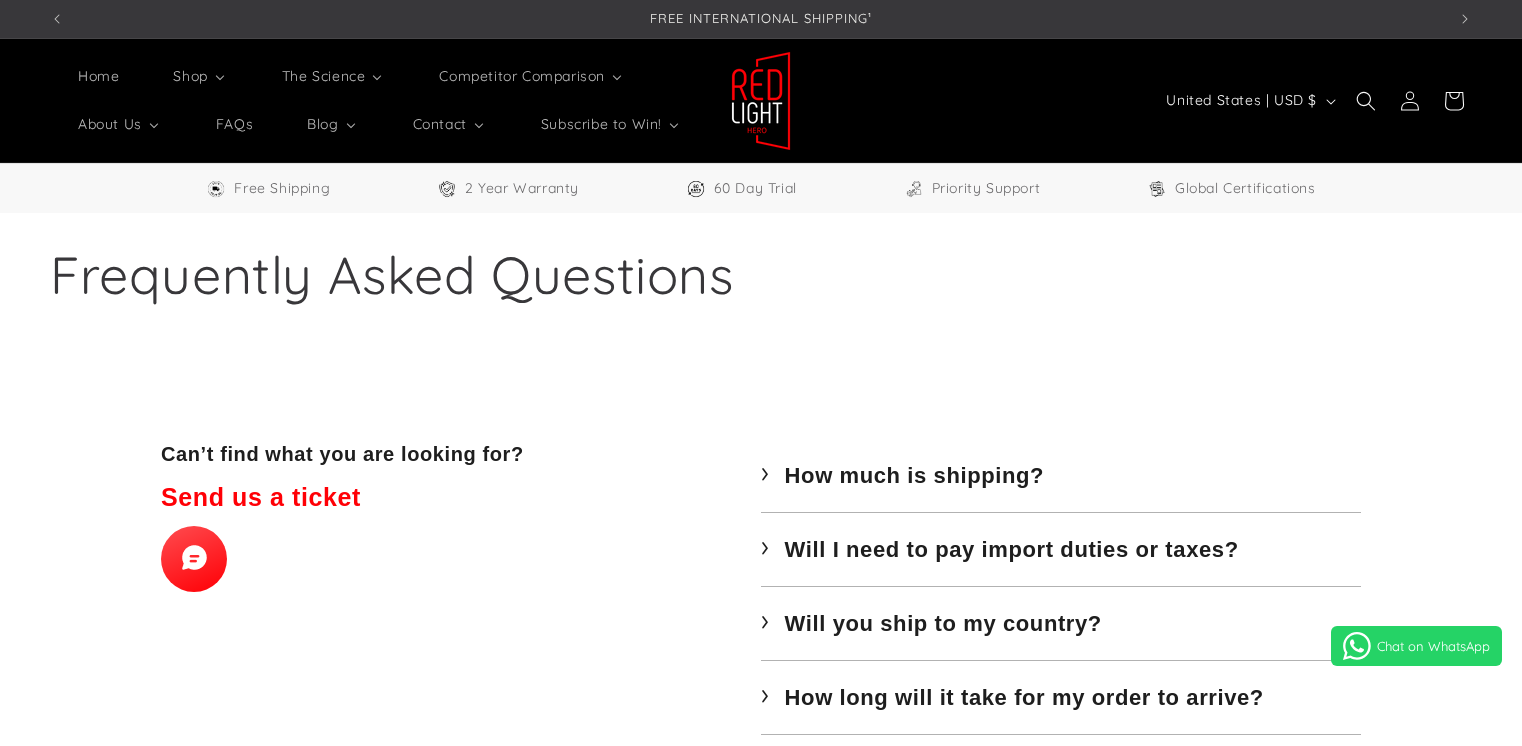 scroll, scrollTop: 0, scrollLeft: 0, axis: both 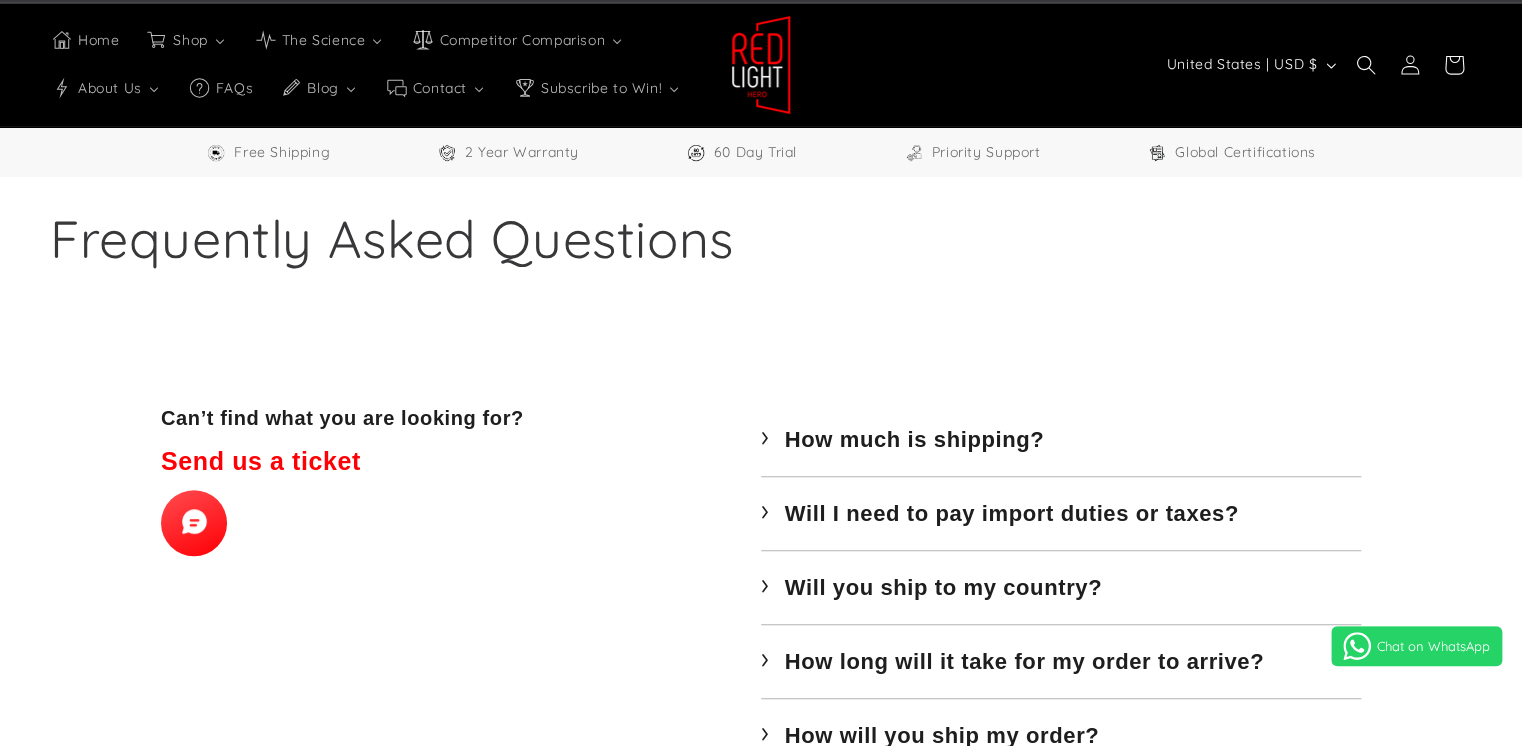 select on "*****" 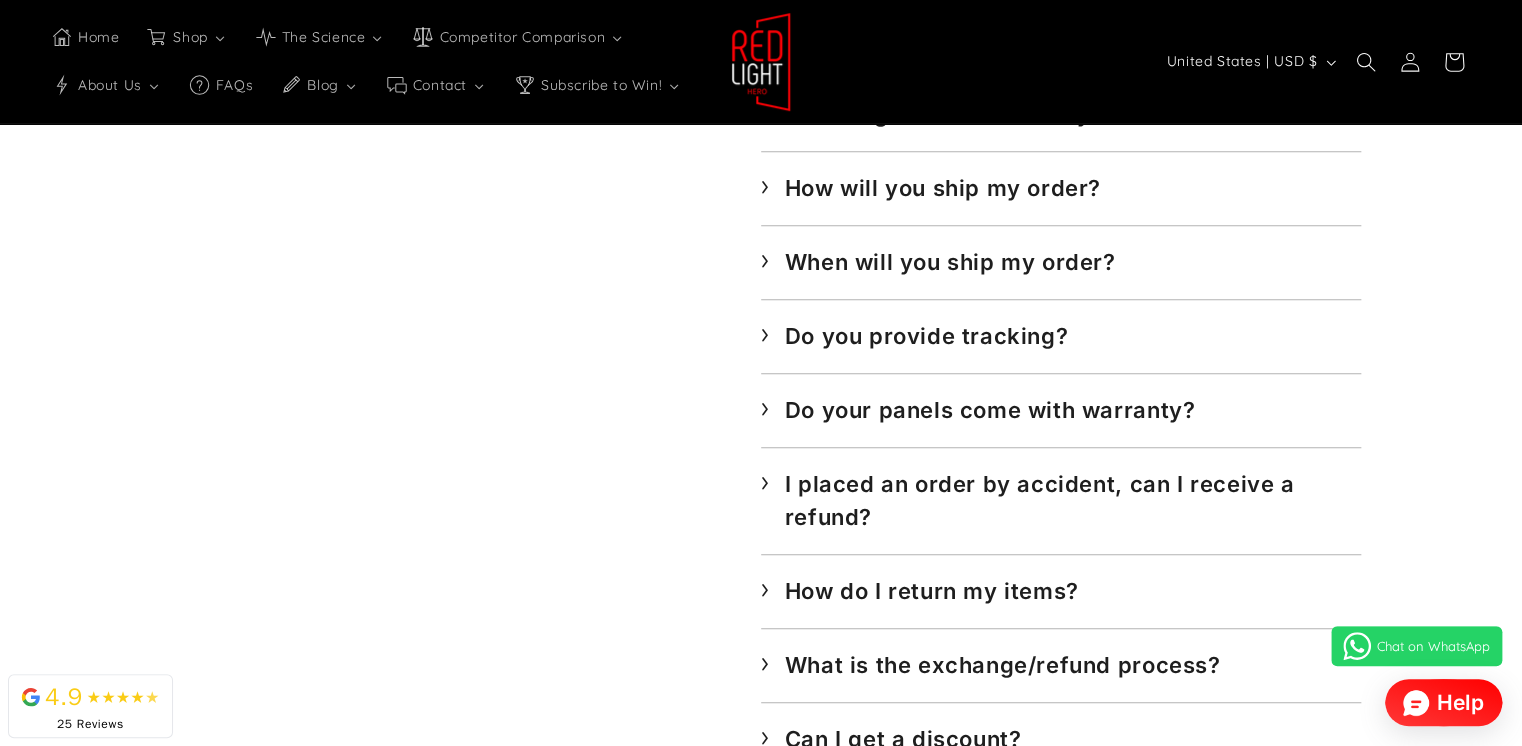 scroll, scrollTop: 800, scrollLeft: 0, axis: vertical 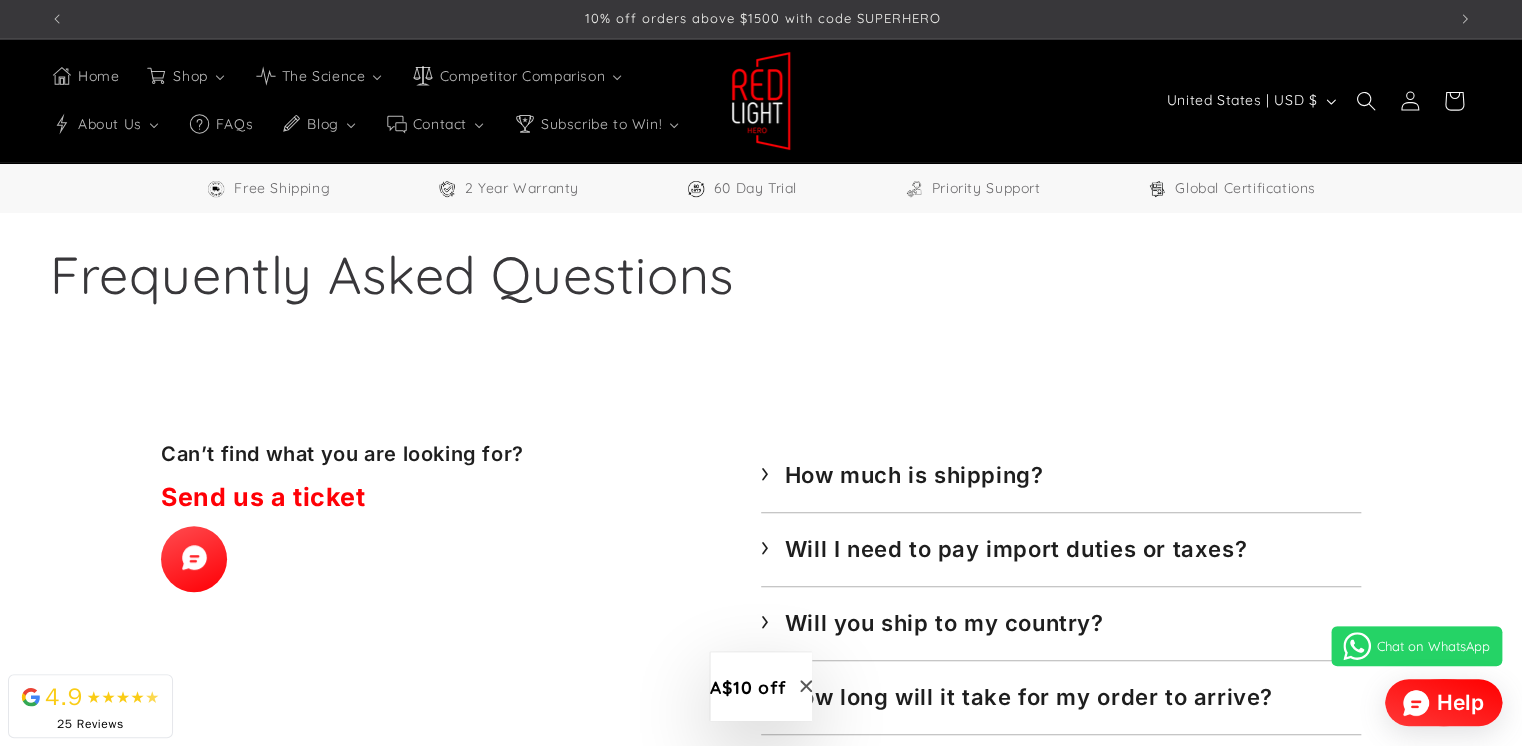 drag, startPoint x: 118, startPoint y: 683, endPoint x: 240, endPoint y: 607, distance: 143.73587 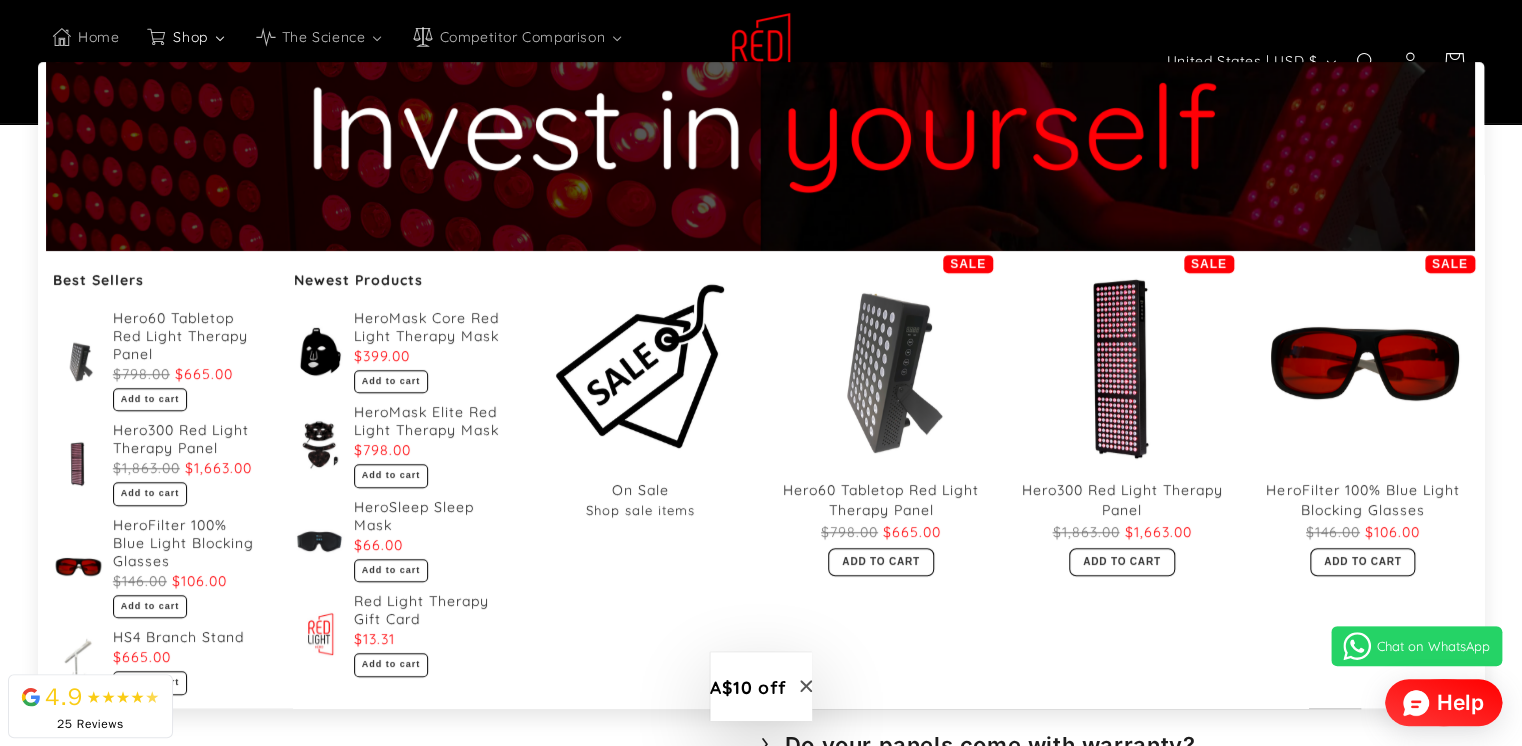 scroll, scrollTop: 200, scrollLeft: 0, axis: vertical 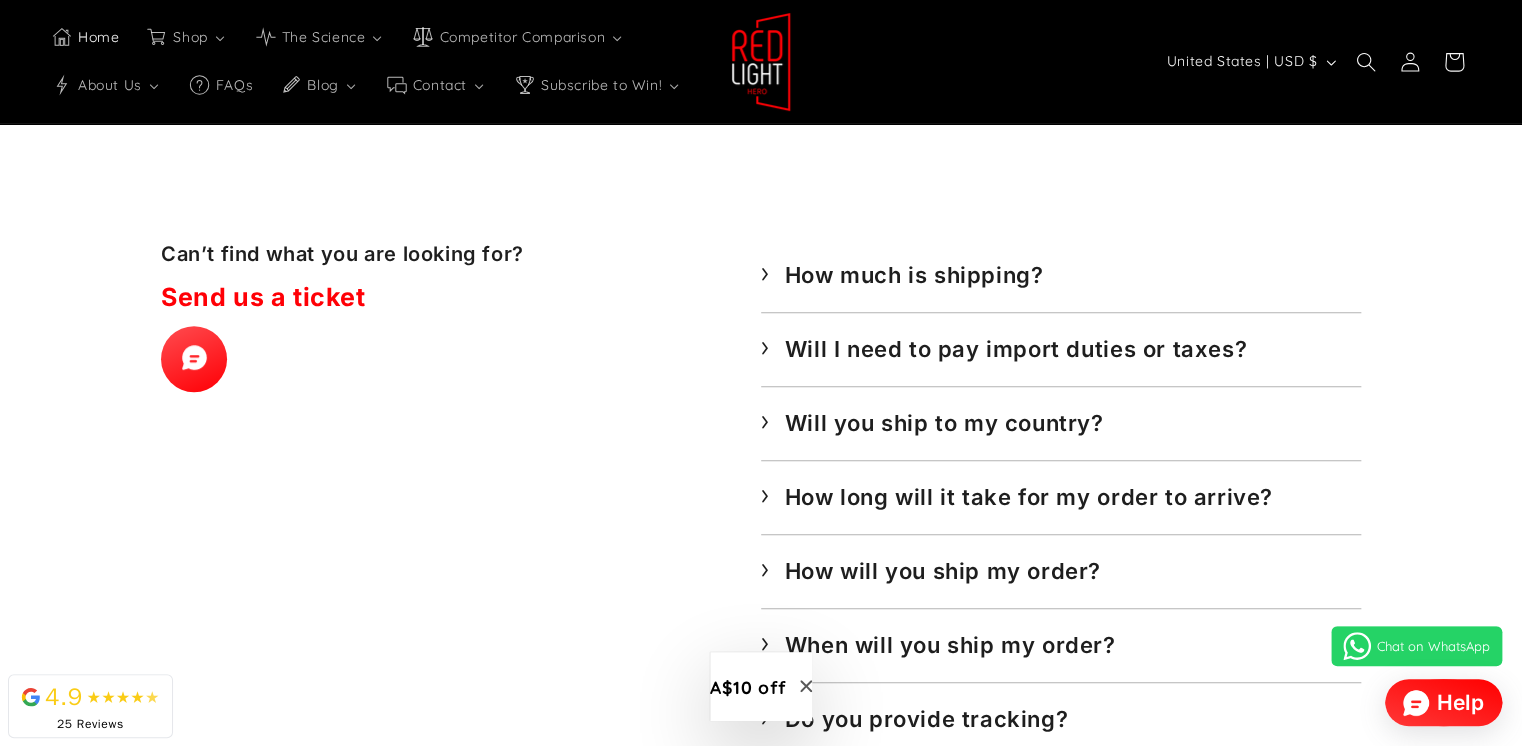 click on "Home" at bounding box center (97, 37) 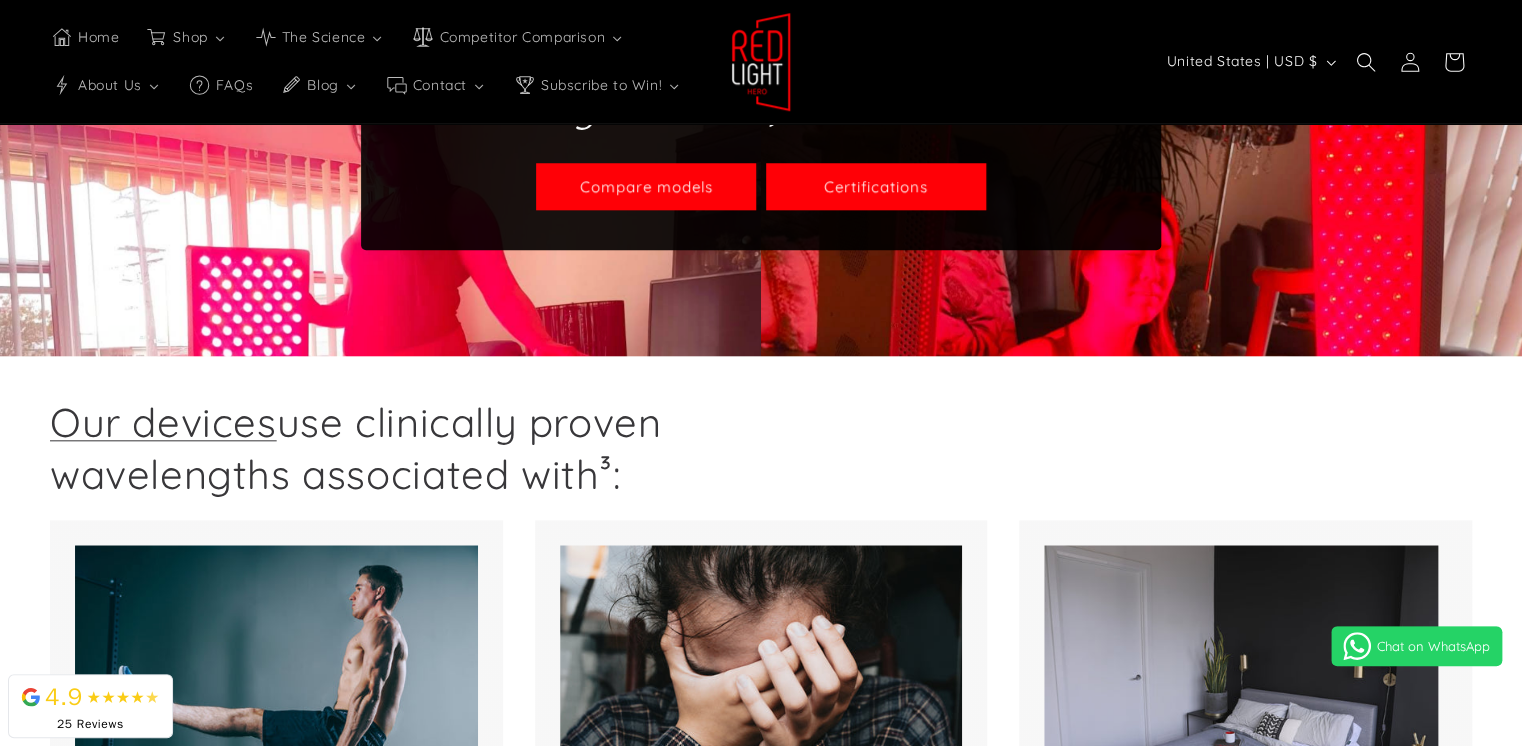select on "*****" 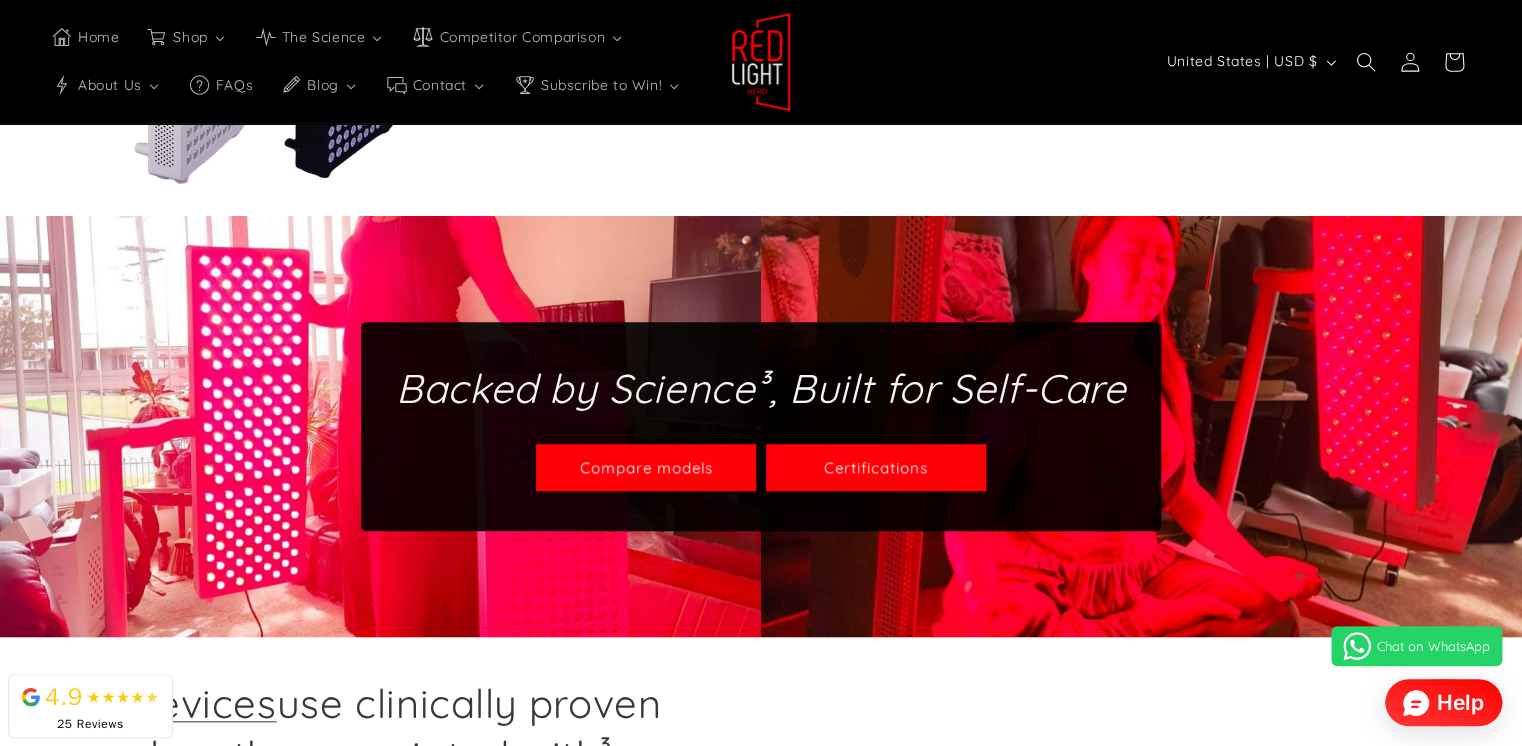 scroll, scrollTop: 500, scrollLeft: 0, axis: vertical 